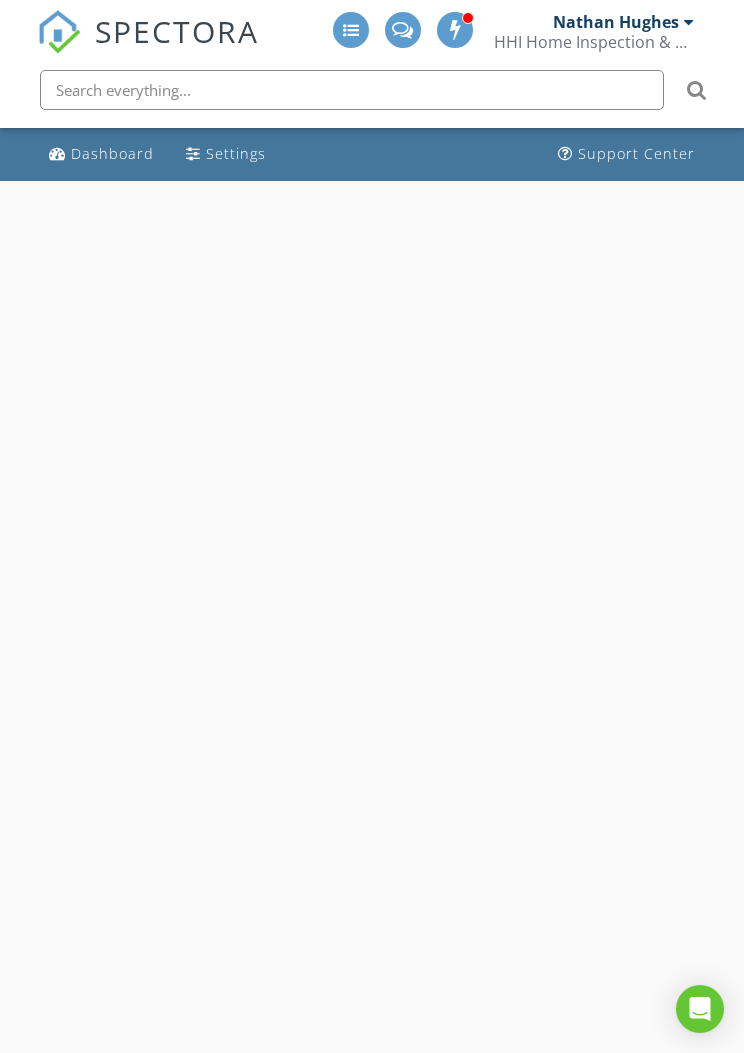 scroll, scrollTop: 0, scrollLeft: 0, axis: both 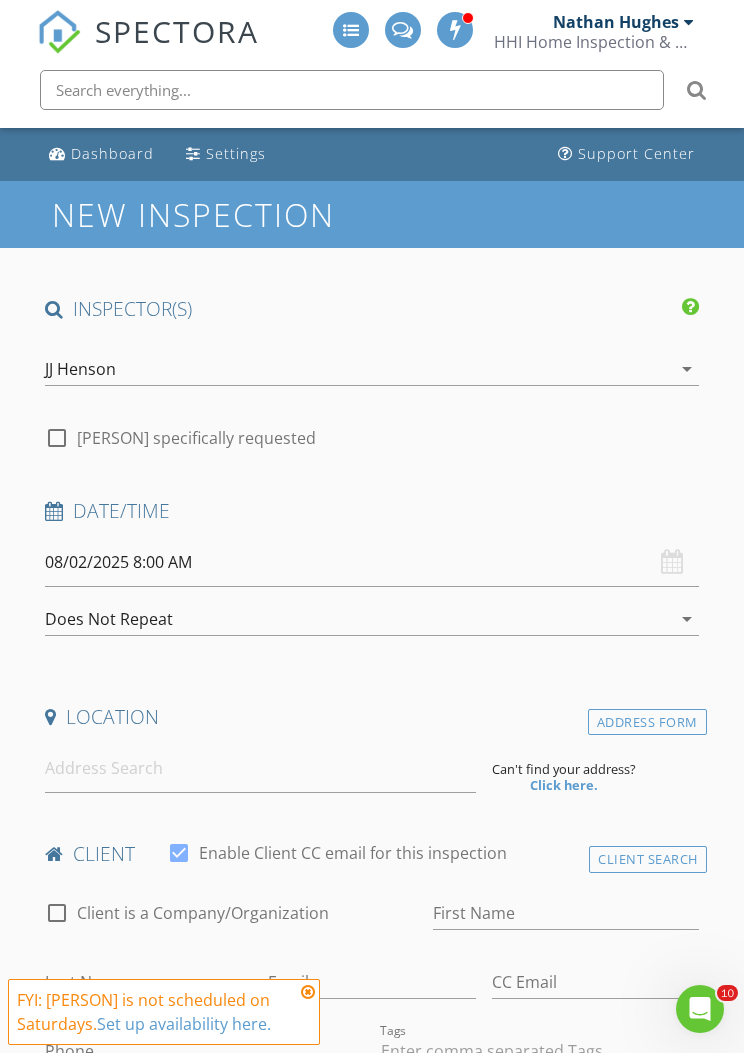 click on "Nathan Hughes" at bounding box center (623, 22) 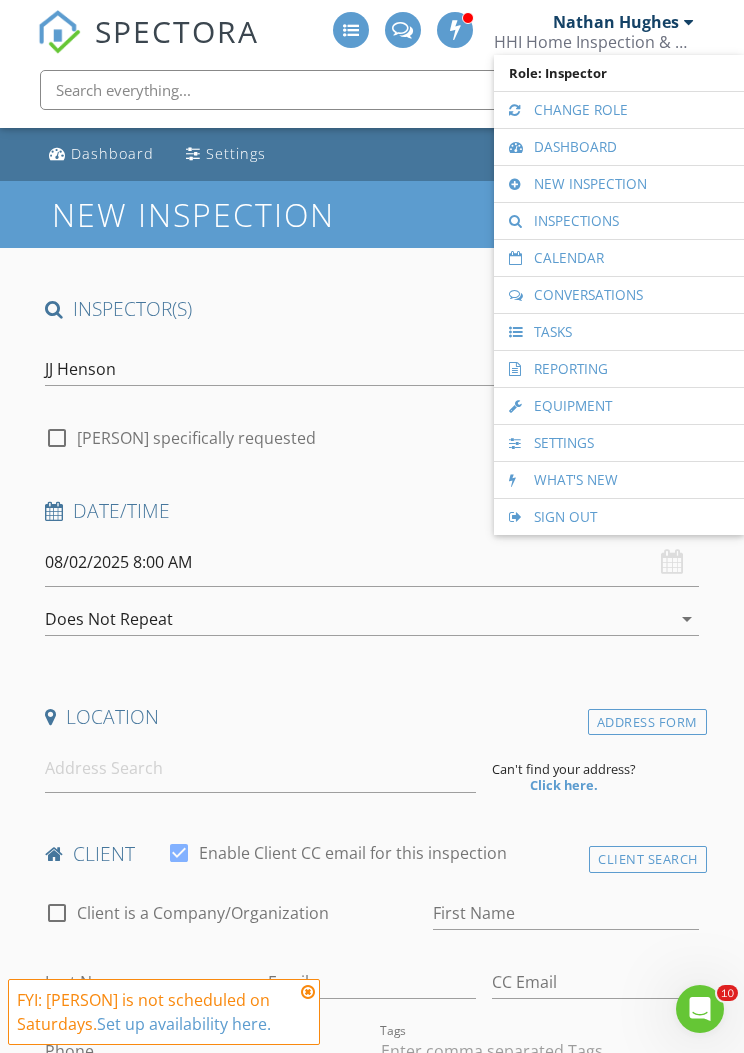 click on "Calendar" at bounding box center [619, 258] 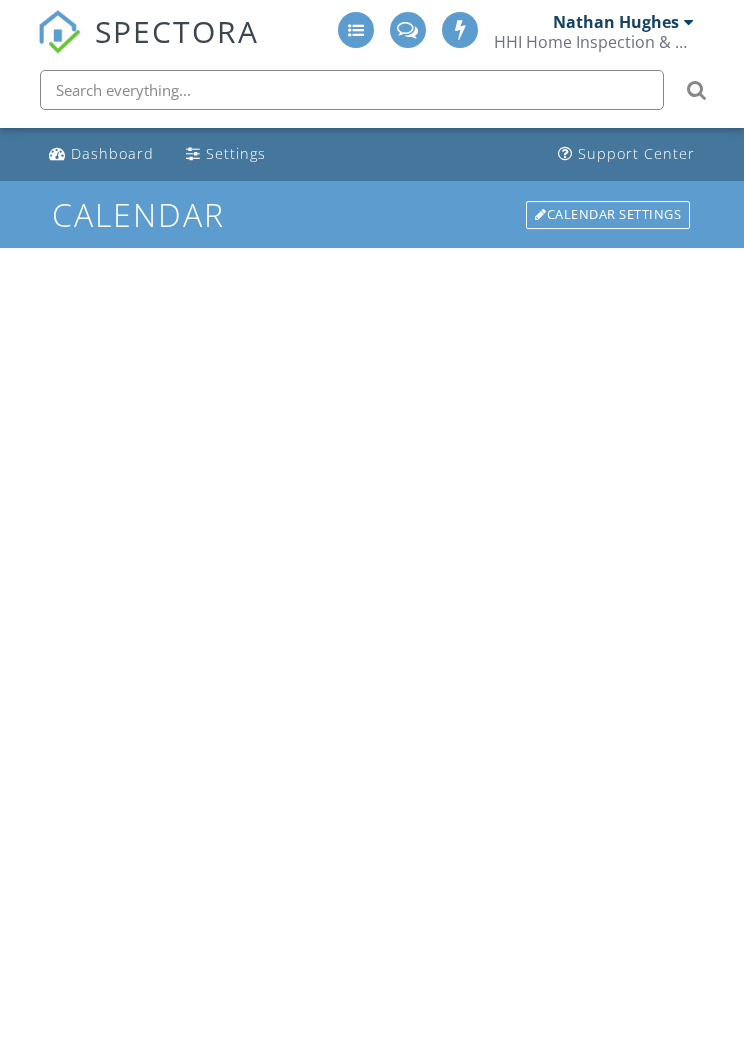 scroll, scrollTop: 0, scrollLeft: 0, axis: both 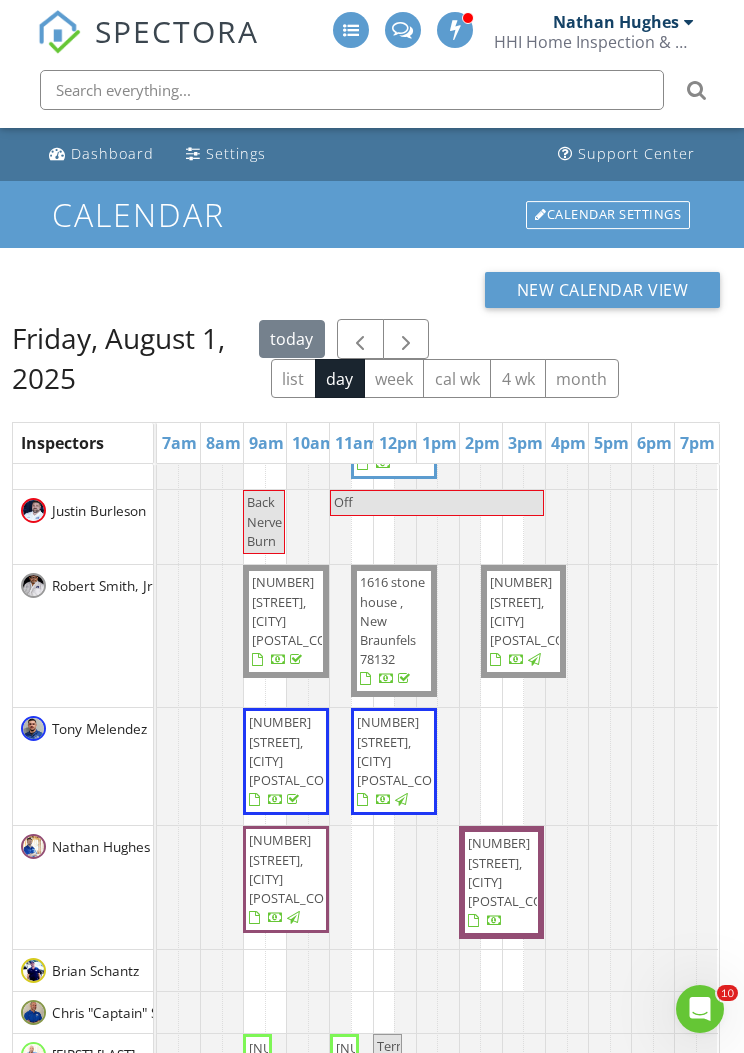 click at bounding box center [406, 340] 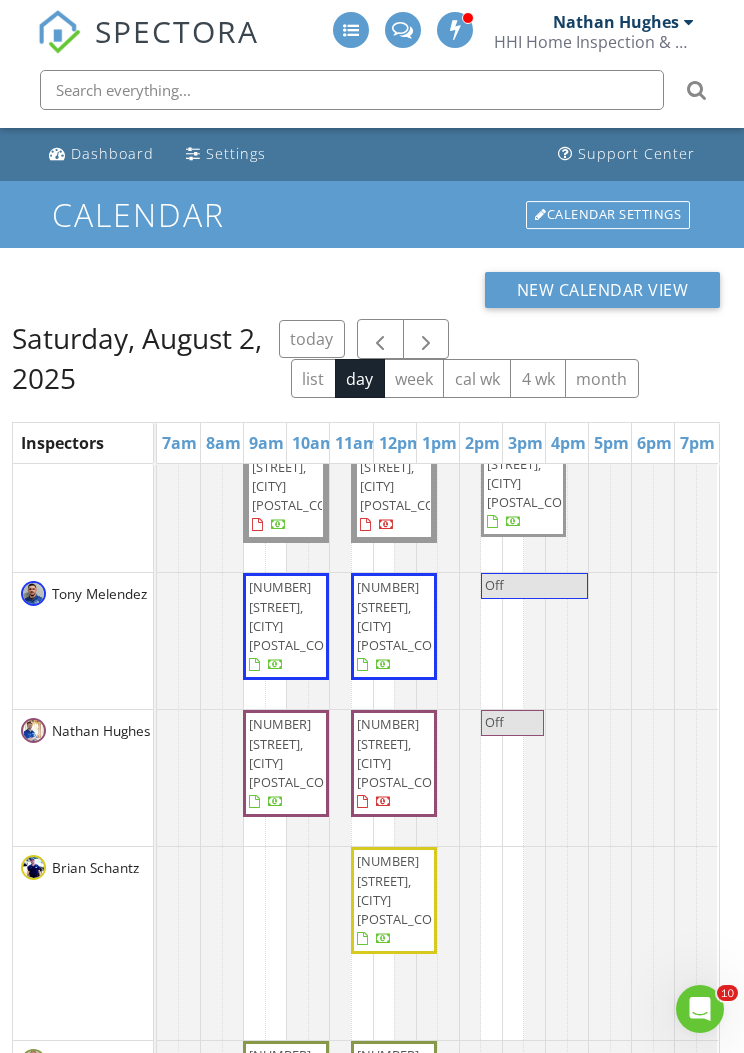 scroll, scrollTop: 176, scrollLeft: 0, axis: vertical 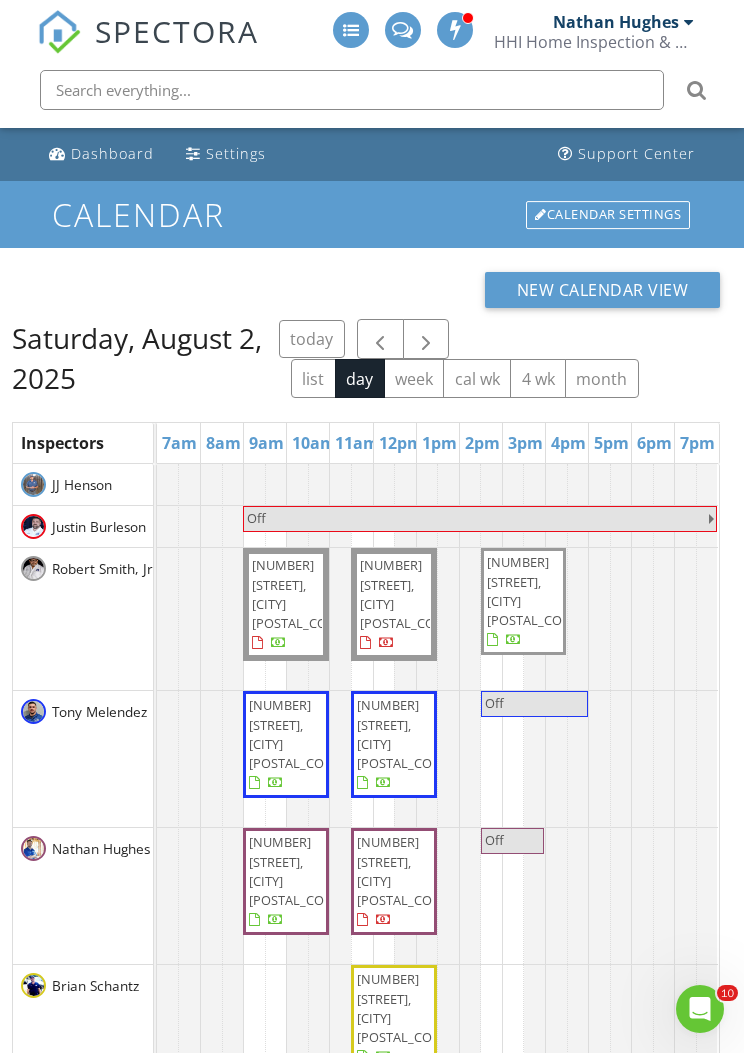 click at bounding box center (426, 339) 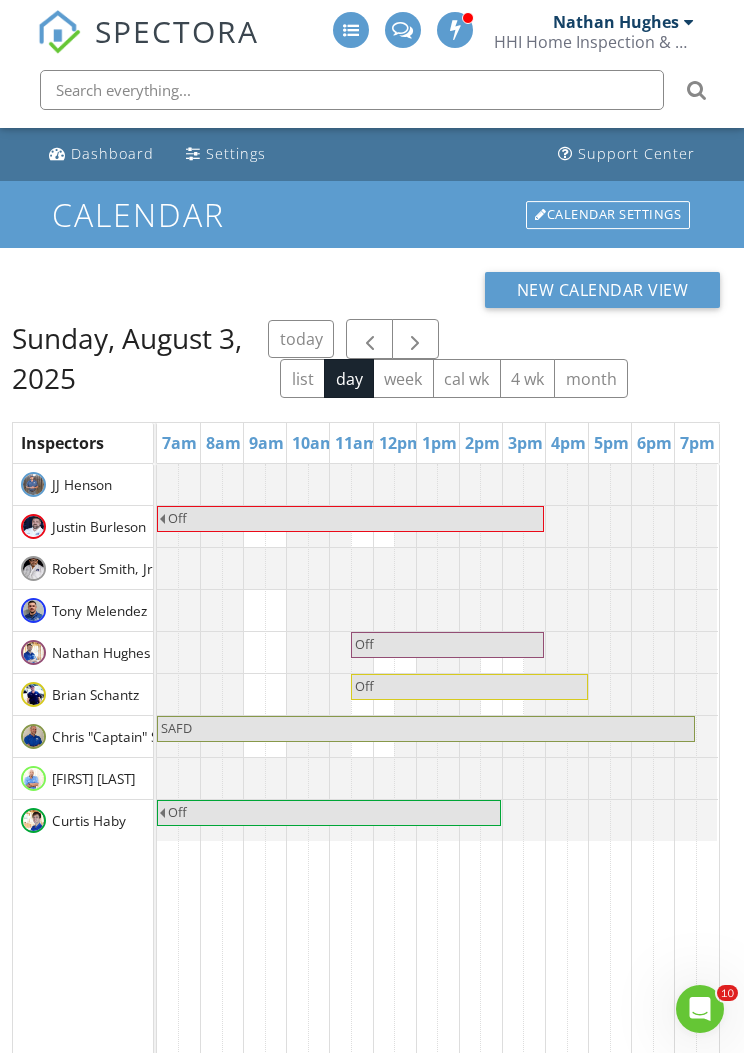 click at bounding box center (415, 340) 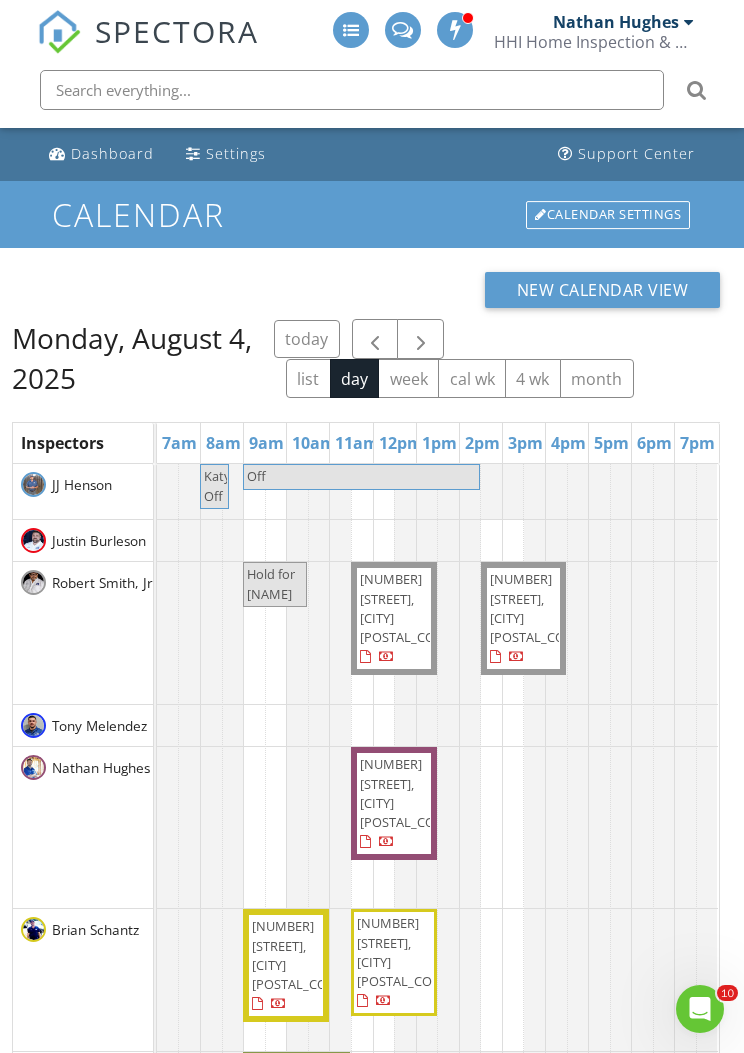 scroll, scrollTop: 133, scrollLeft: 0, axis: vertical 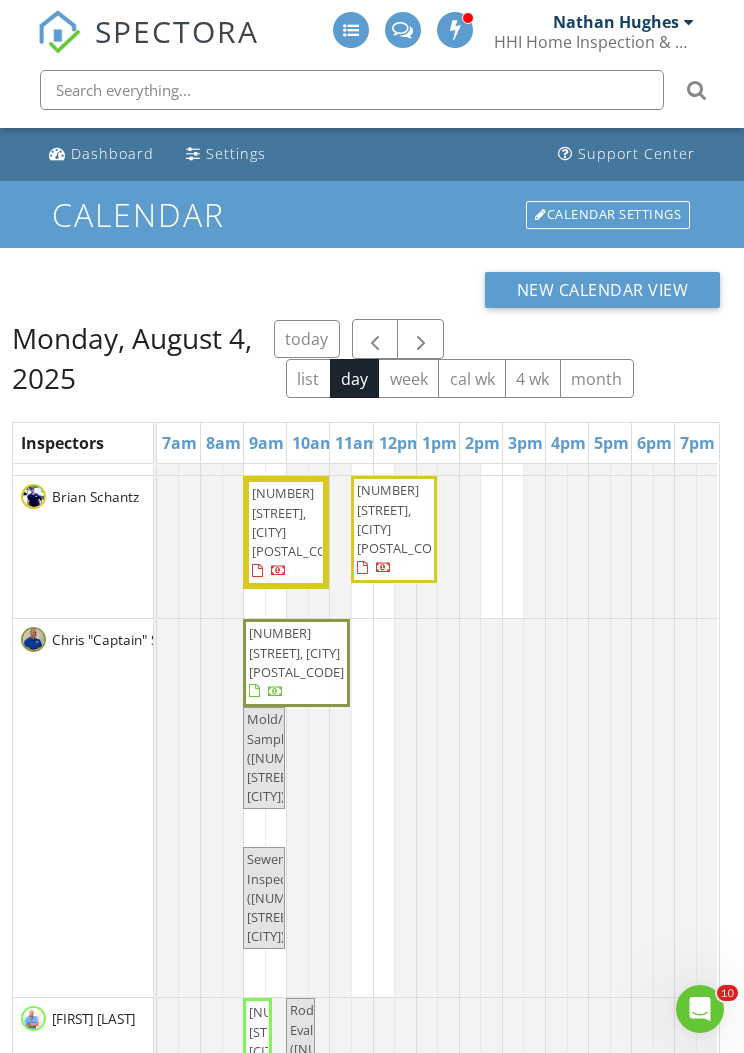 click on "today list day week cal wk 4 wk month" at bounding box center (497, 358) 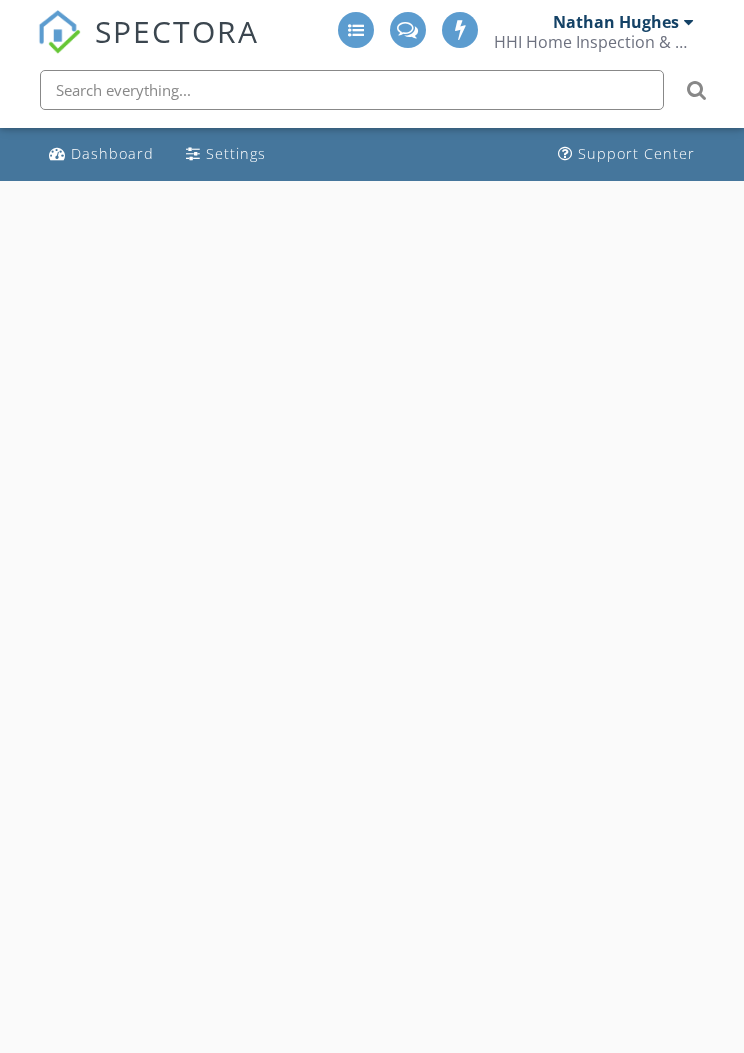 scroll, scrollTop: 0, scrollLeft: 0, axis: both 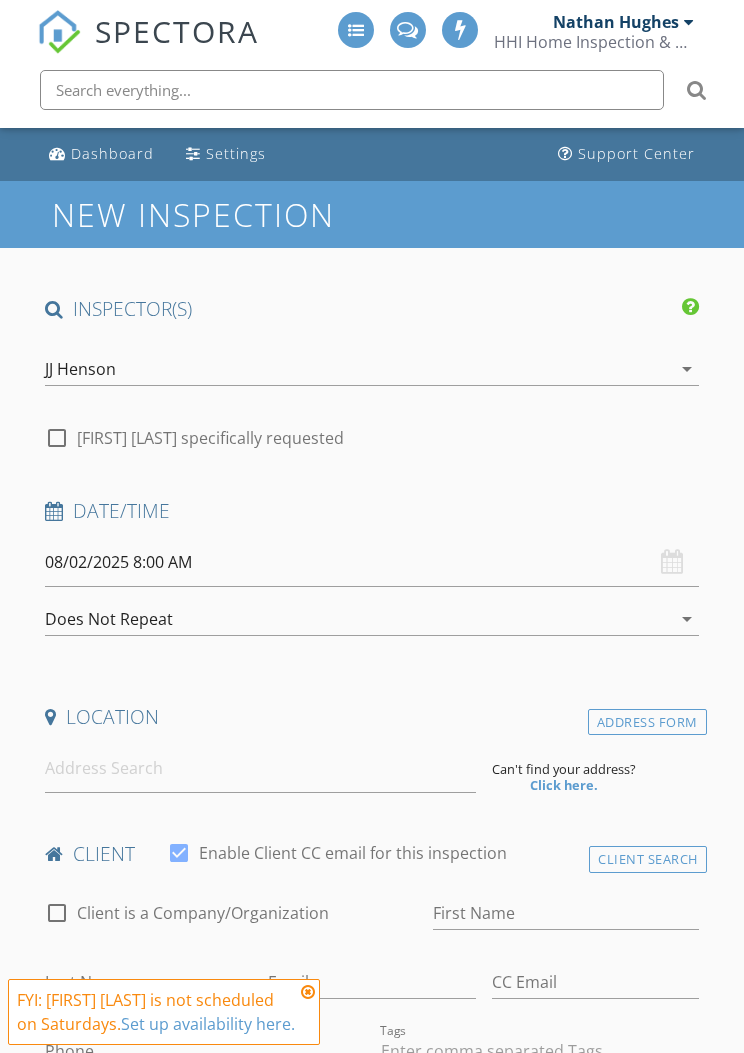 click at bounding box center (689, 22) 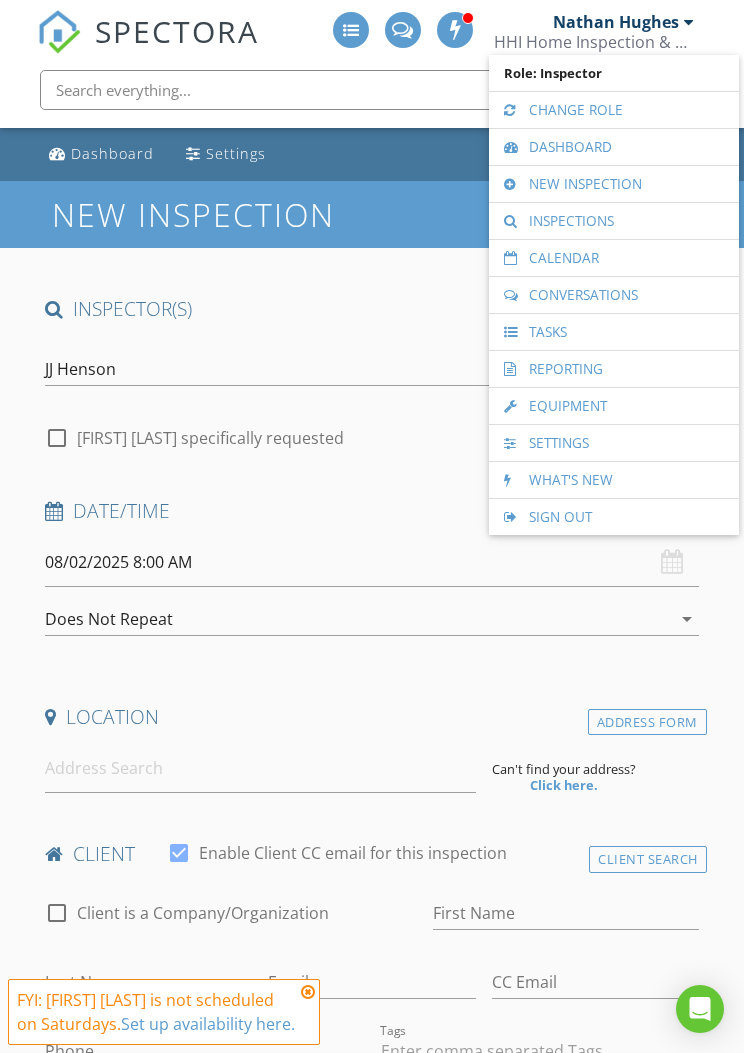 click on "Calendar" at bounding box center (614, 258) 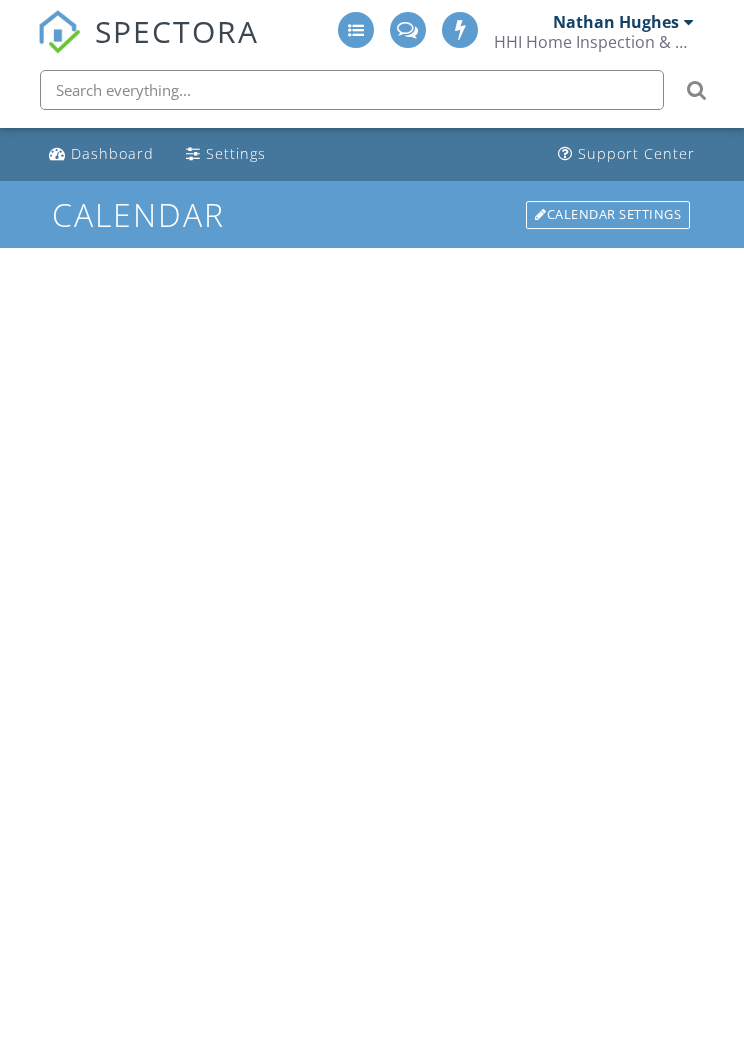 scroll, scrollTop: 0, scrollLeft: 0, axis: both 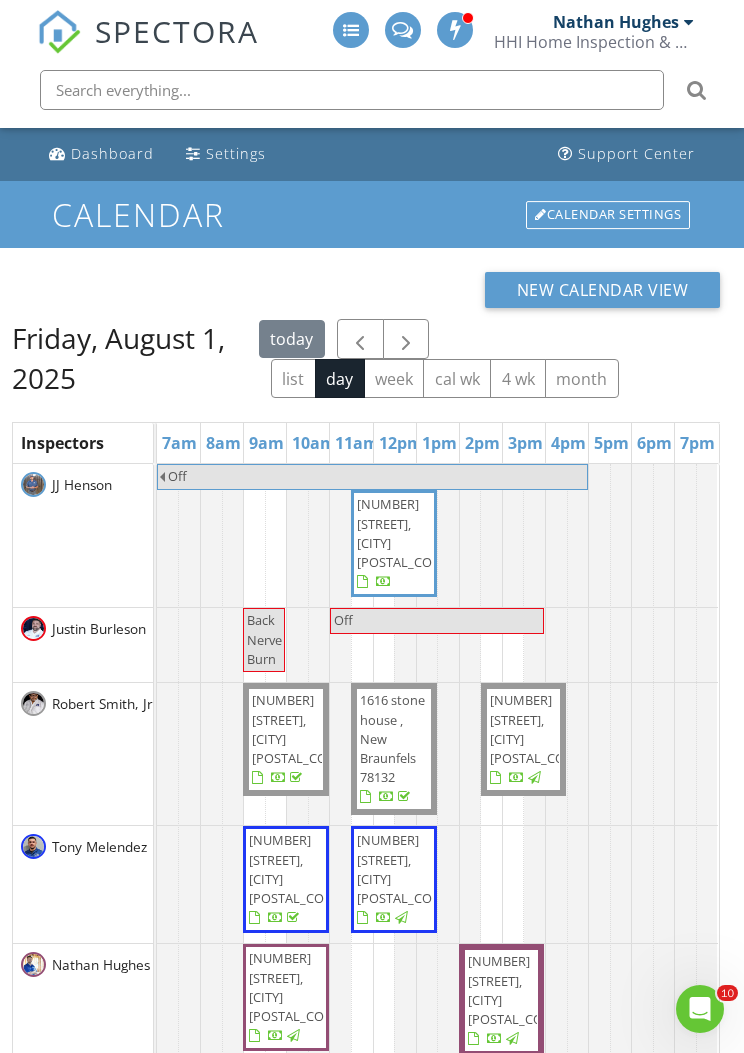 click at bounding box center (406, 339) 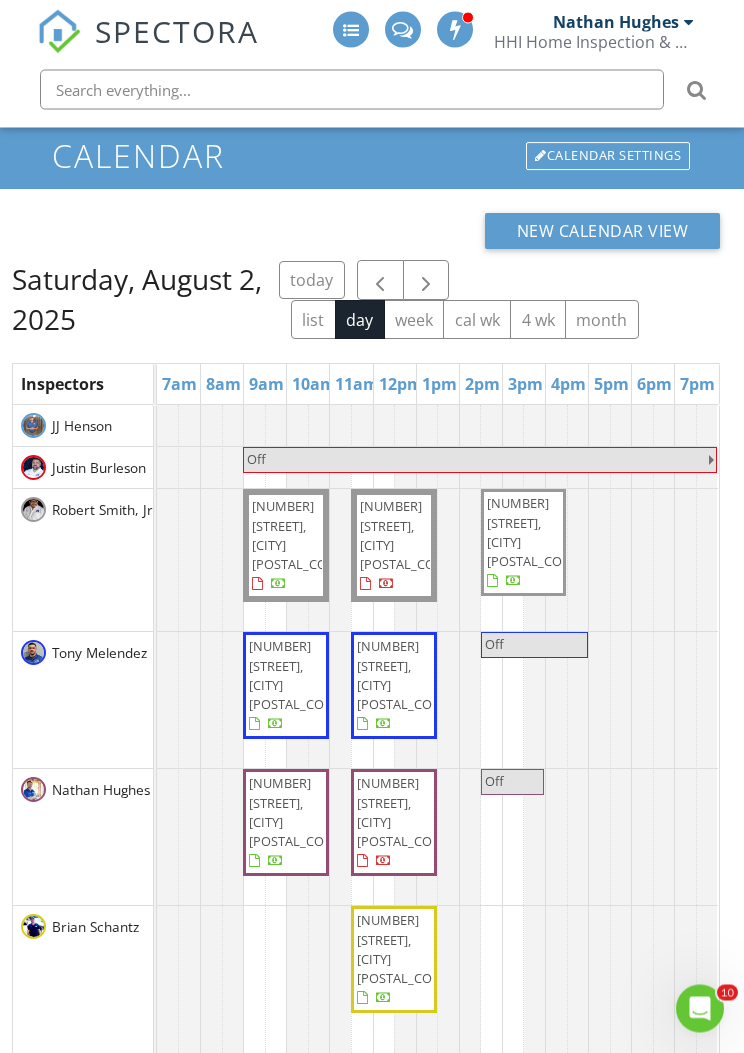 scroll, scrollTop: 0, scrollLeft: 0, axis: both 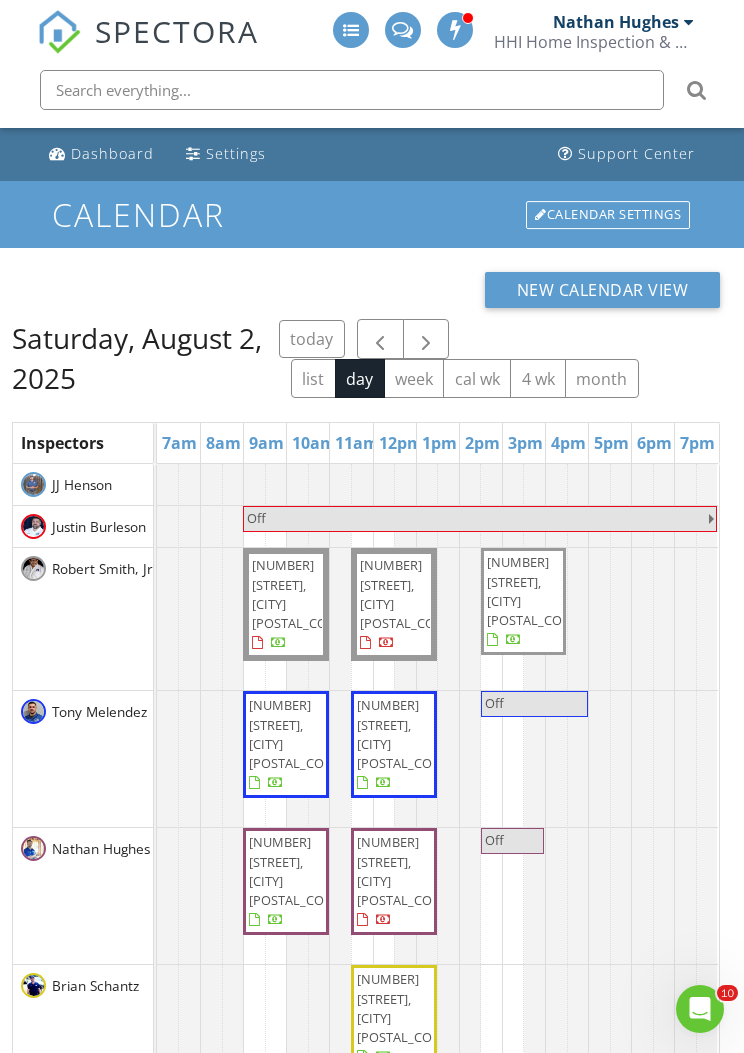 click at bounding box center (426, 340) 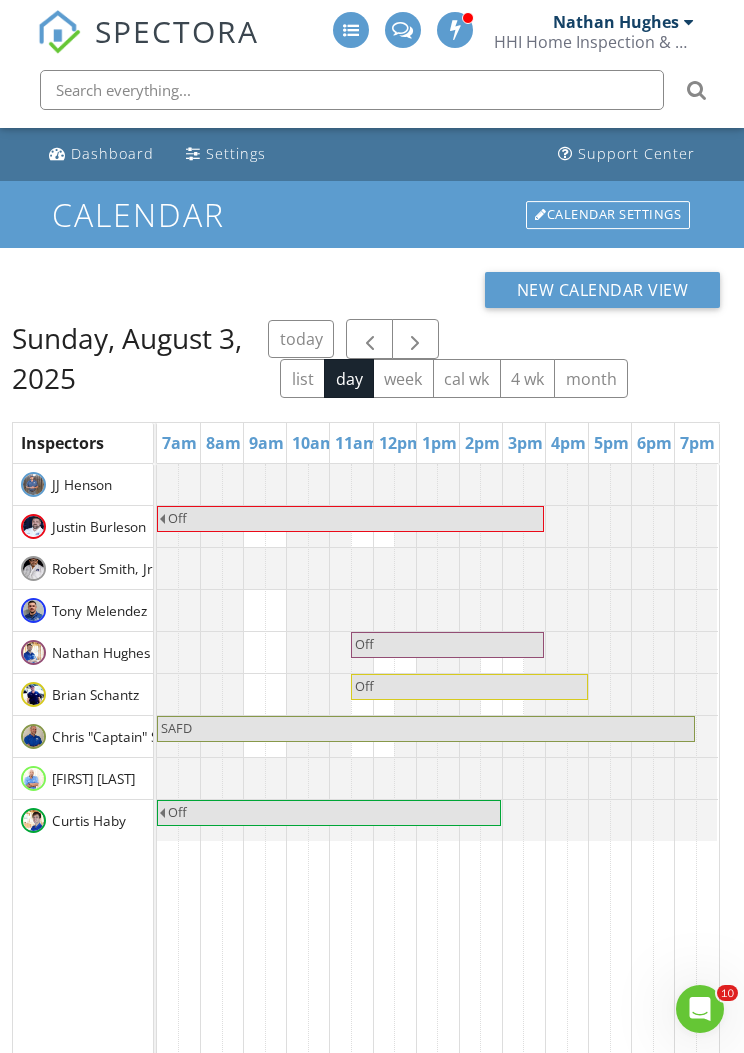 click at bounding box center (415, 339) 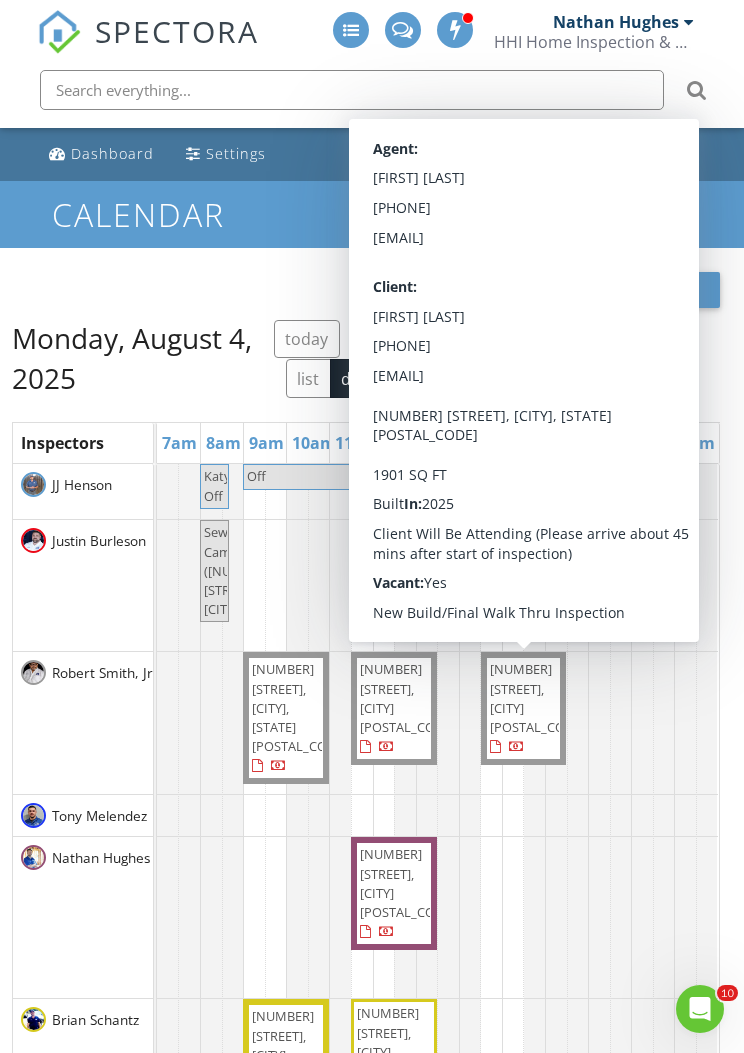 click on "New Calendar View       Monday, August 4, 2025 today list day week cal wk 4 wk month Inspectors 7am 8am 9am 10am 11am 12pm 1pm 2pm 3pm 4pm 5pm 6pm 7pm JJ Henson Justin Burleson Robert Smith, Jr Tony Melendez Nathan Hughes Brian Schantz Chris "Captain" Suther Darryl Peterson Curtis Haby
Katy Off
Off
Sewer Camera (2910 Clemente Wy, Converse)
2910 Clemente Wy, Converse 78109
14637 Pearl Flts, San Antonio 78253" at bounding box center [372, 815] 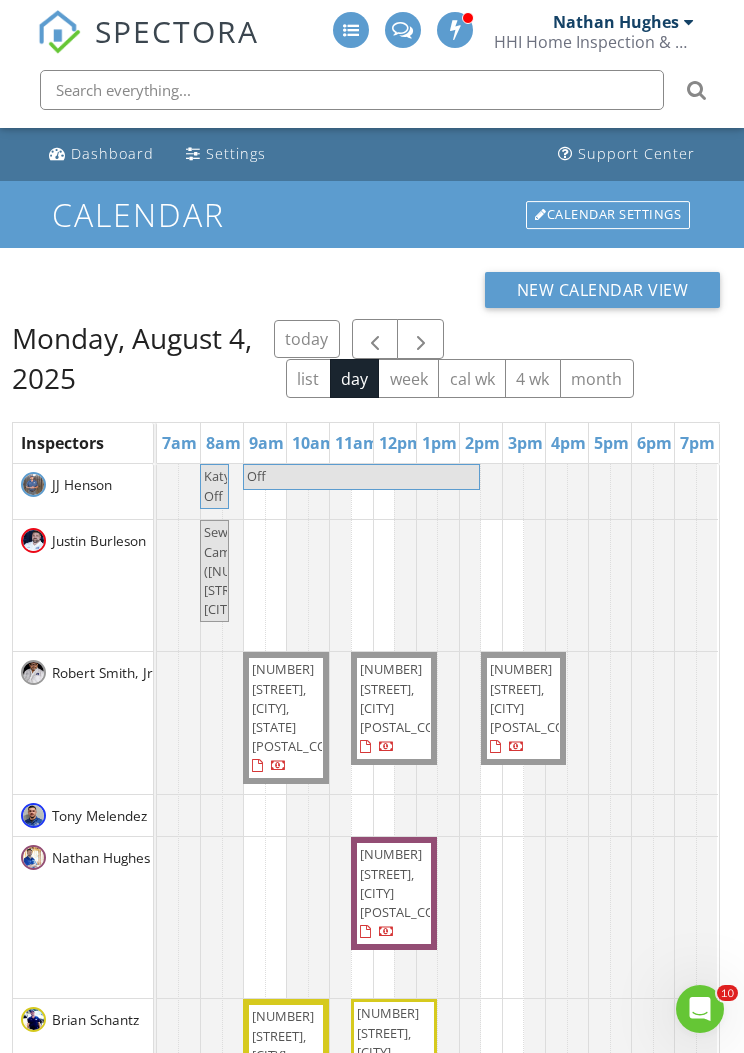 click at bounding box center [420, 339] 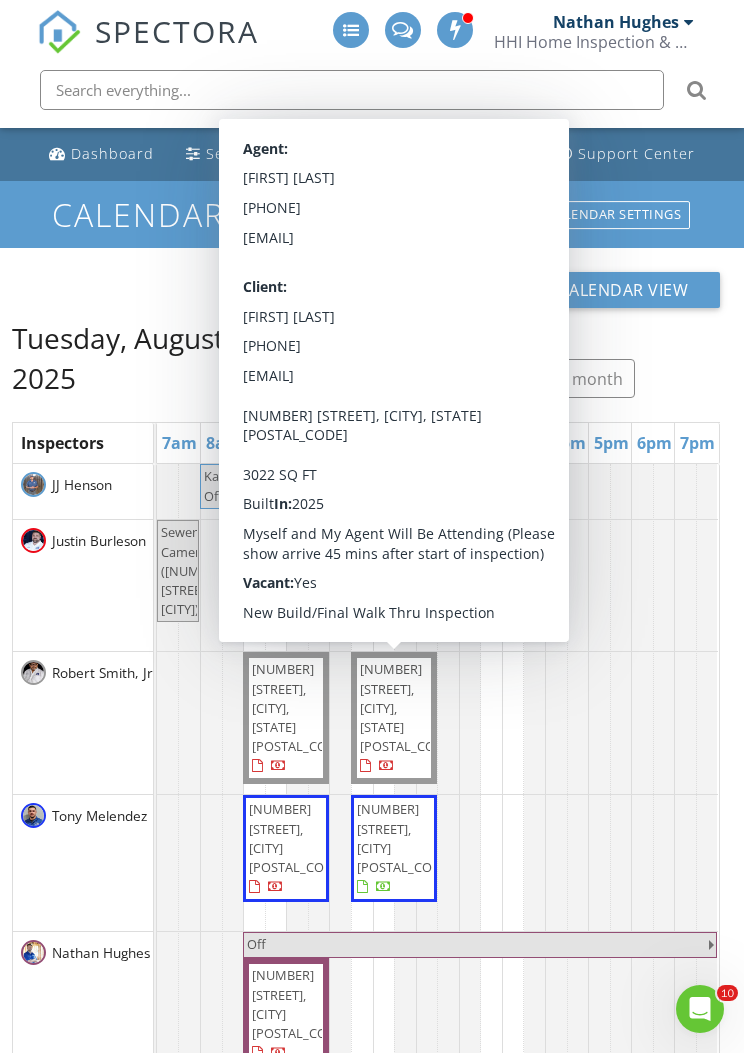 click on "11456 Feather Vale, San Antonio 78254" at bounding box center [394, 718] 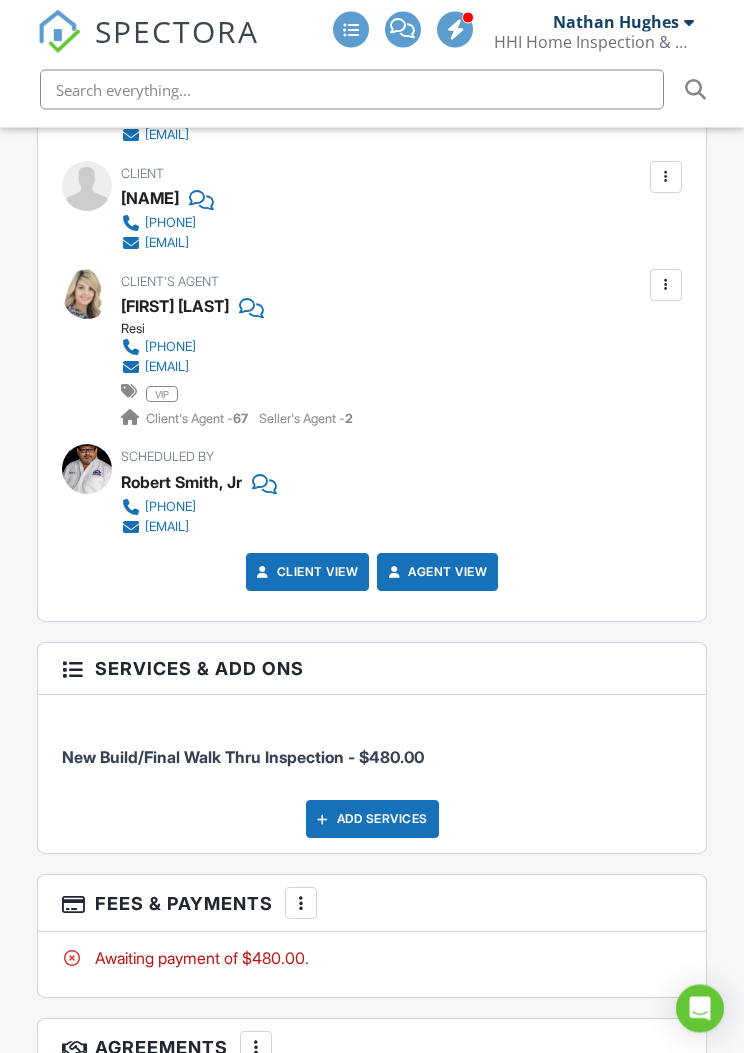 scroll, scrollTop: 2658, scrollLeft: 0, axis: vertical 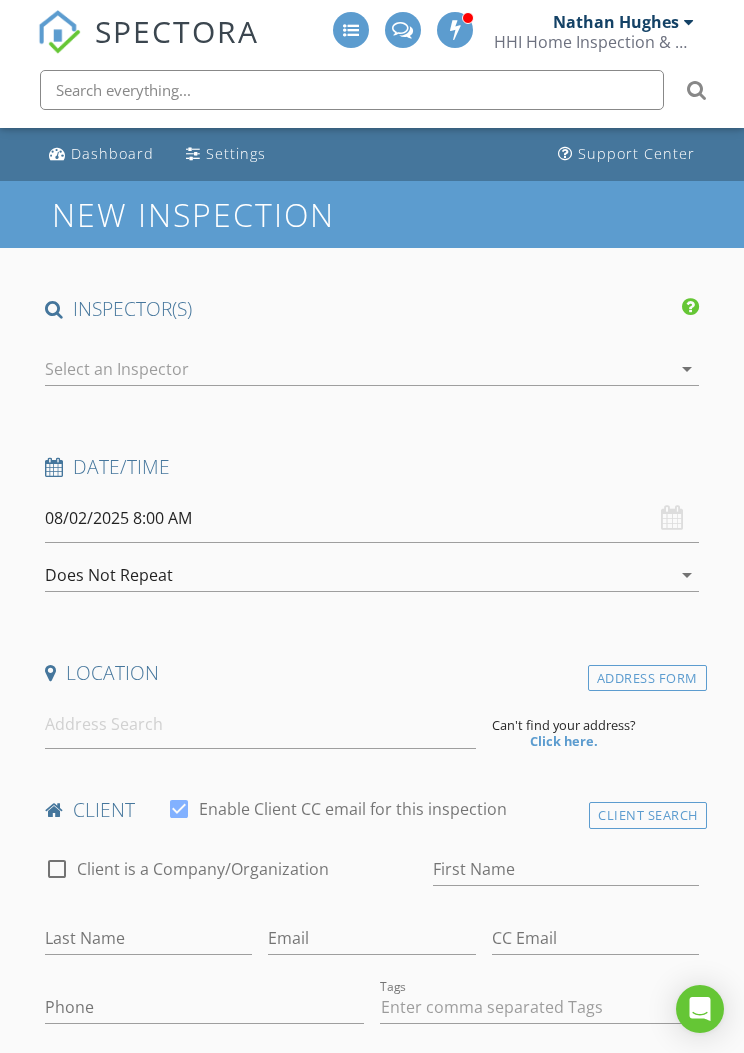 click on "Nathan Hughes" at bounding box center (623, 22) 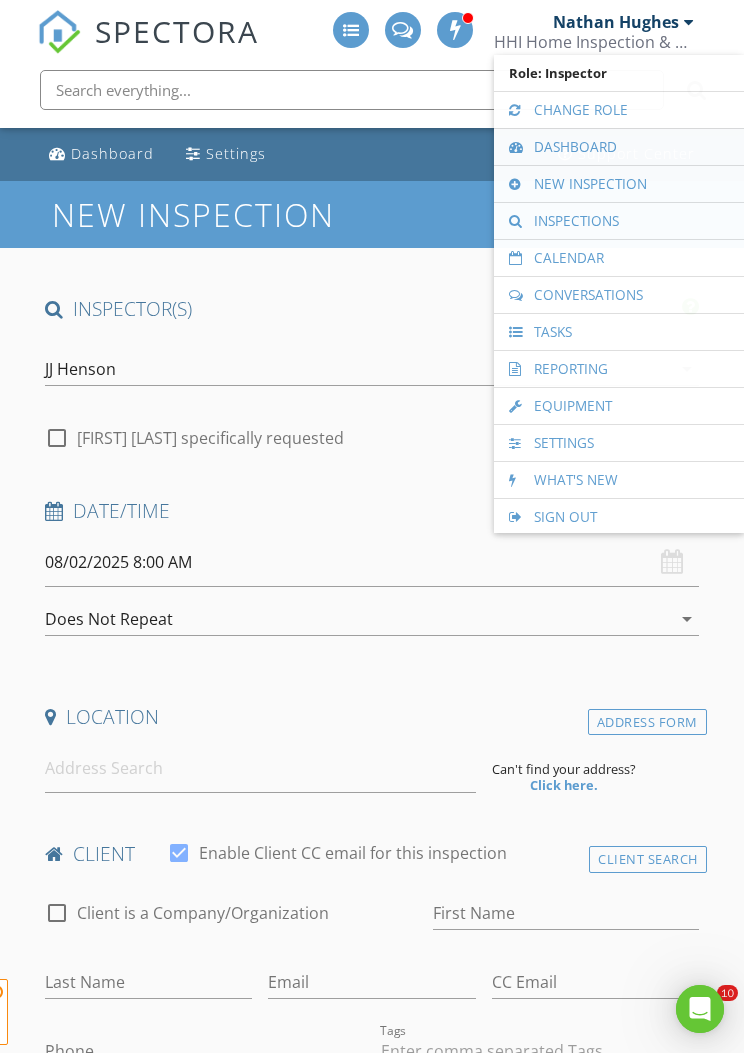 scroll, scrollTop: 0, scrollLeft: 0, axis: both 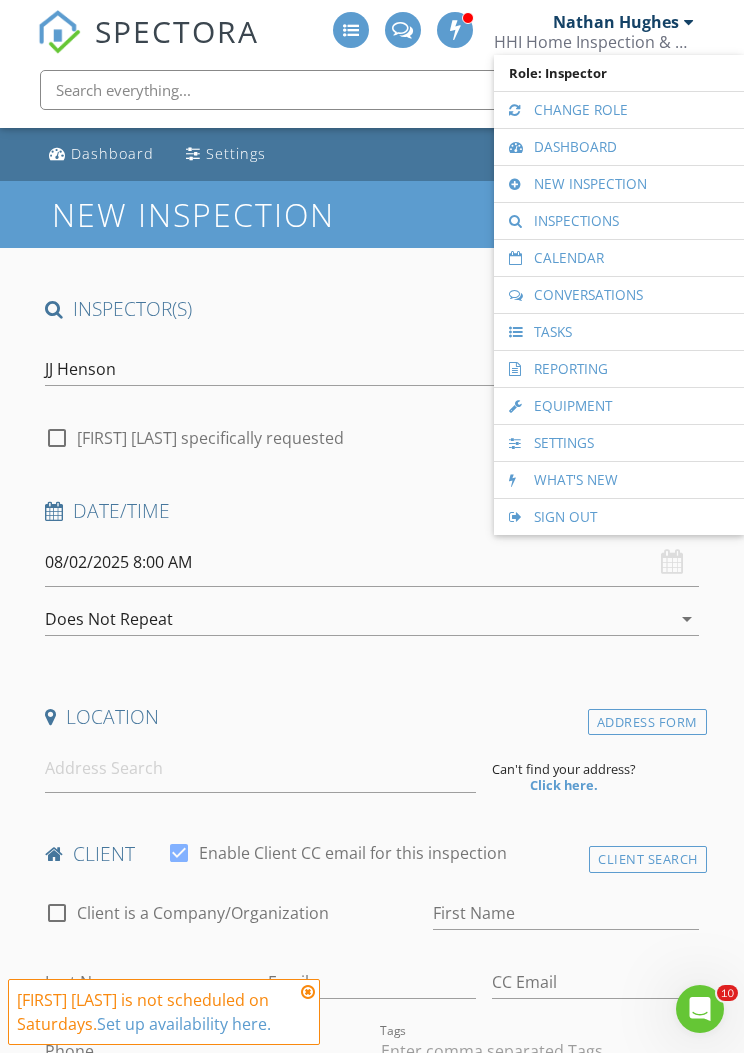 click on "Nathan Hughes" at bounding box center [623, 22] 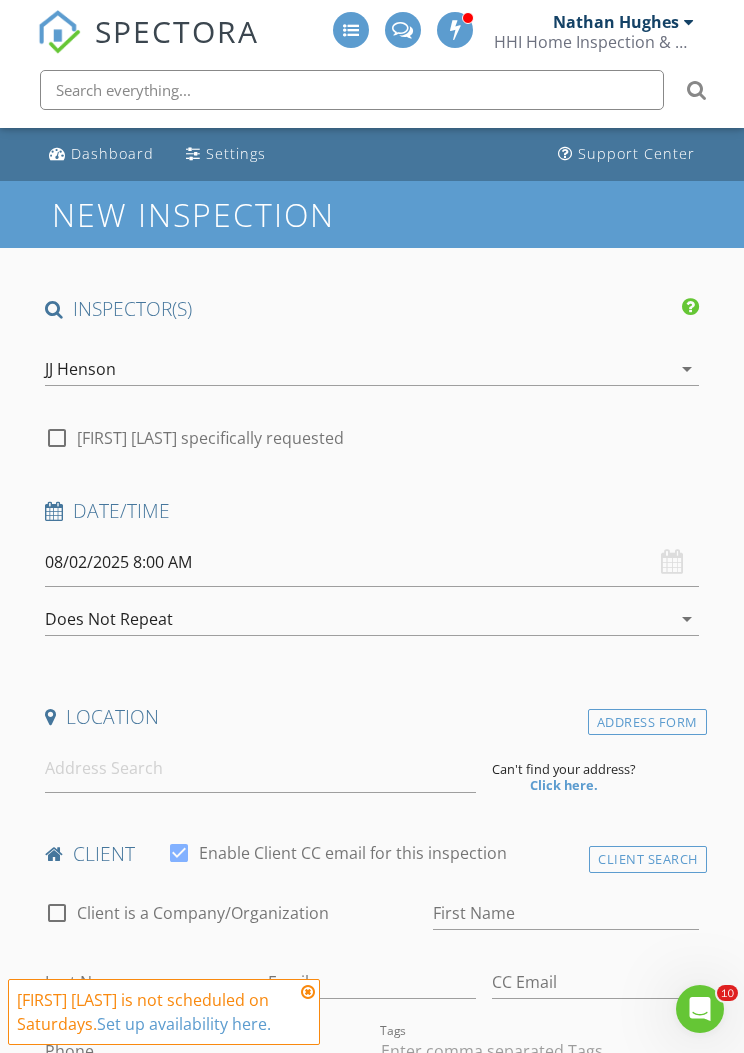 click on "Nathan Hughes" at bounding box center [616, 22] 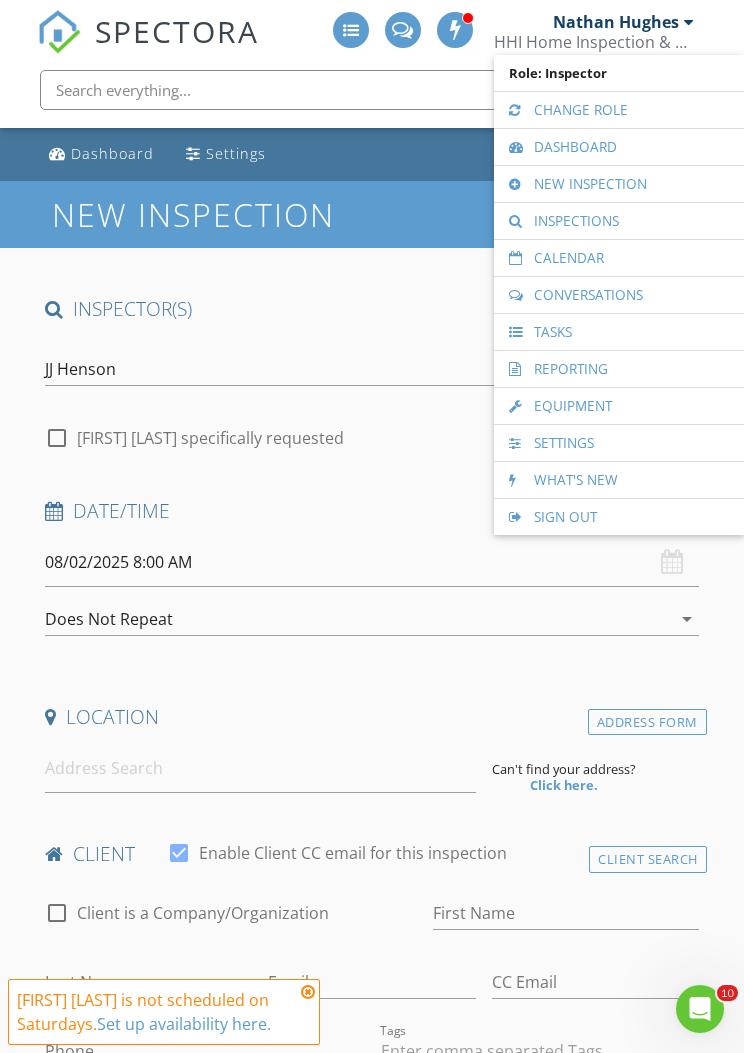 click on "Calendar" at bounding box center [619, 258] 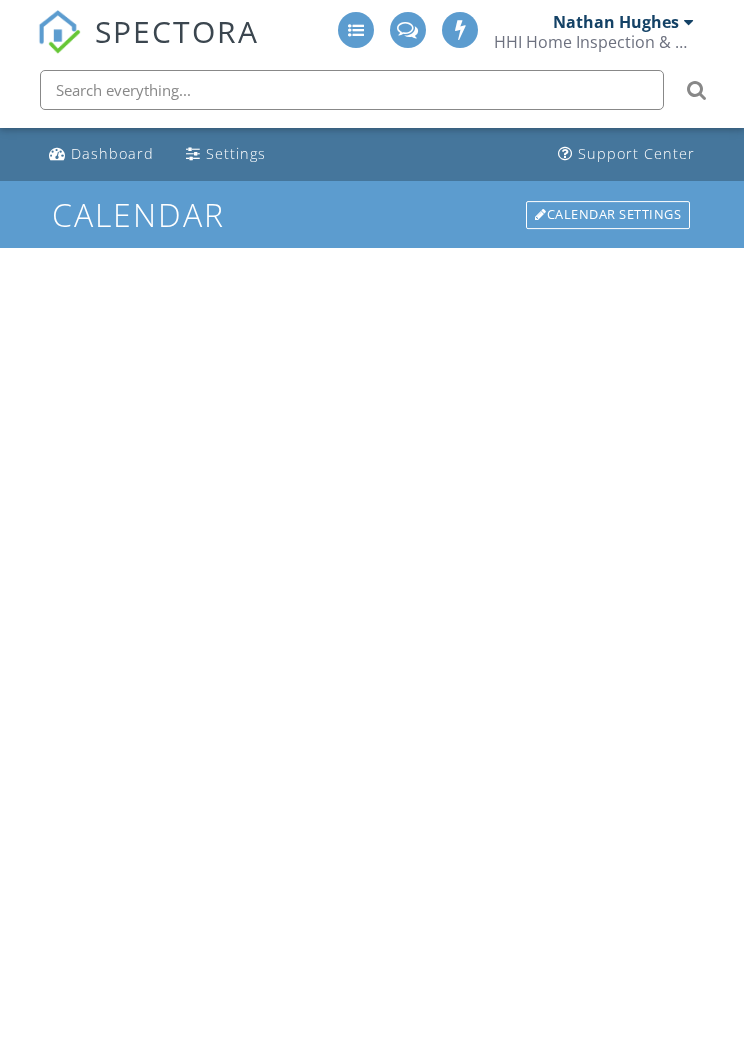 scroll, scrollTop: 0, scrollLeft: 0, axis: both 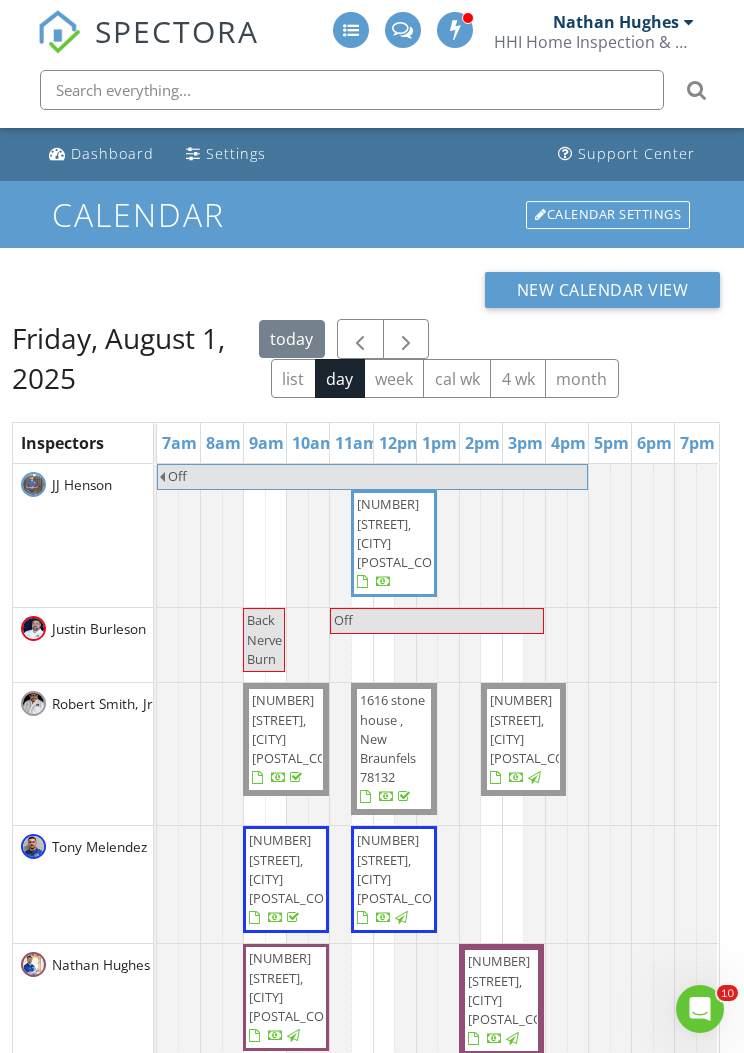 click at bounding box center (406, 339) 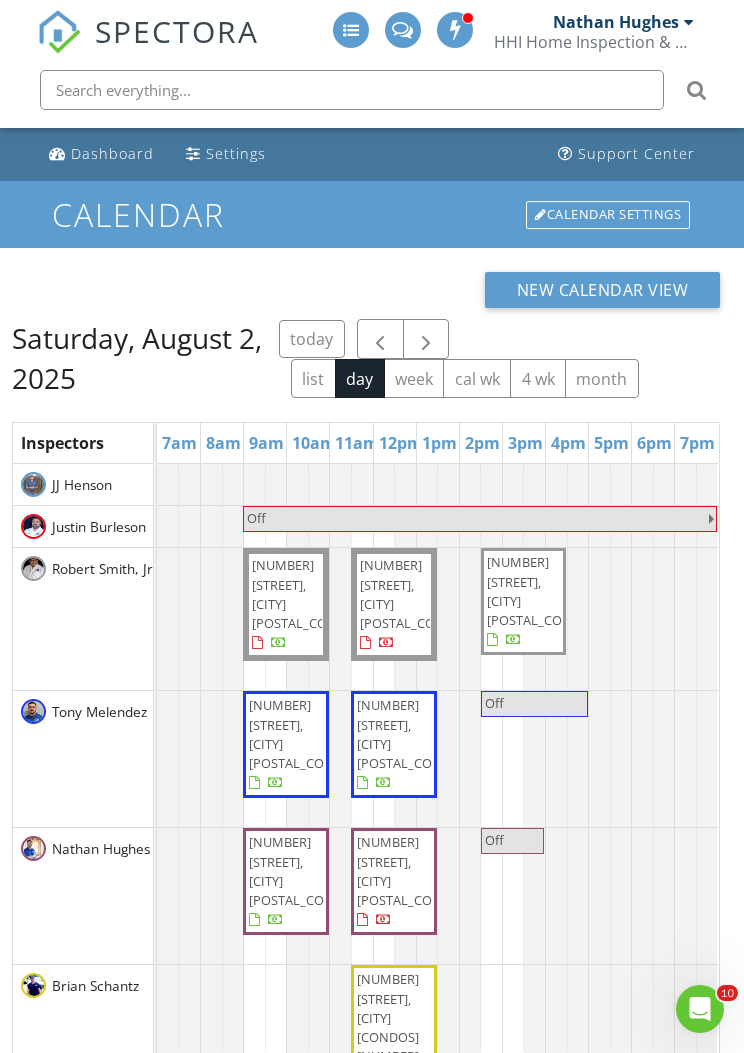 click at bounding box center (620, 619) 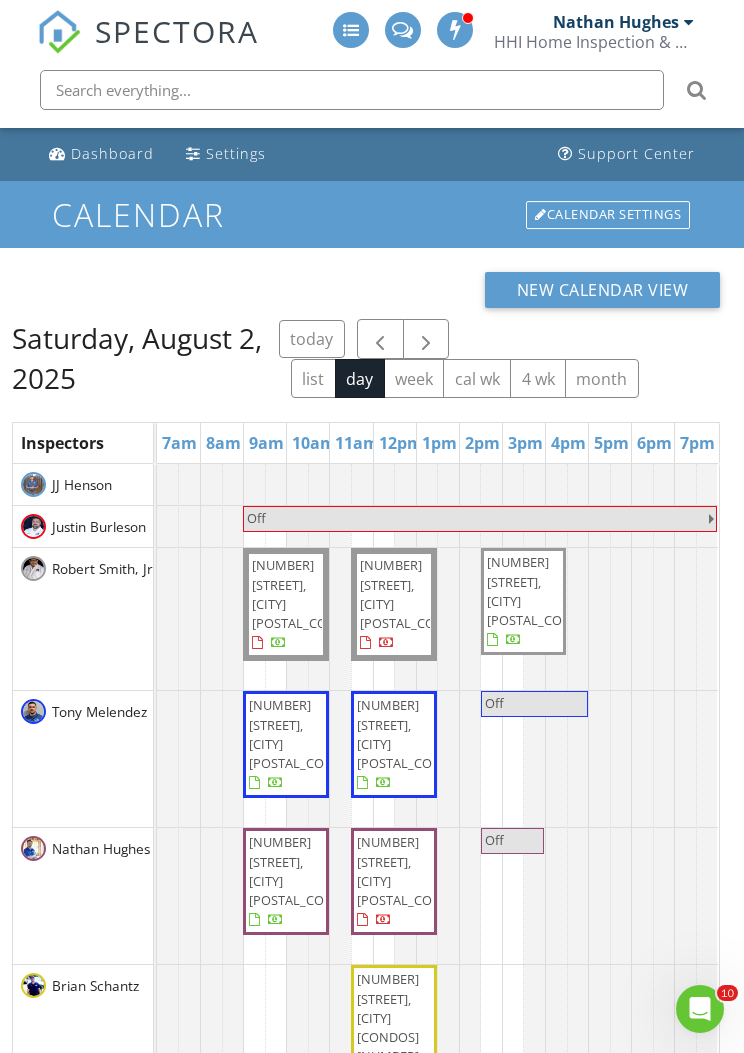 click at bounding box center [426, 339] 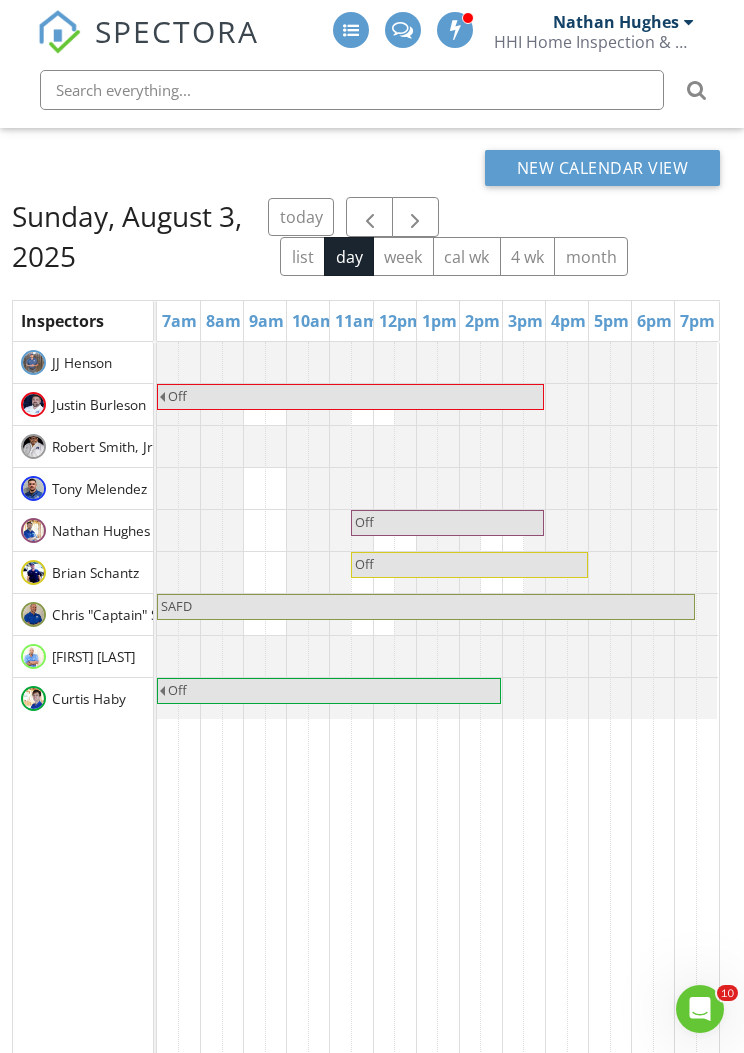 scroll, scrollTop: 0, scrollLeft: 0, axis: both 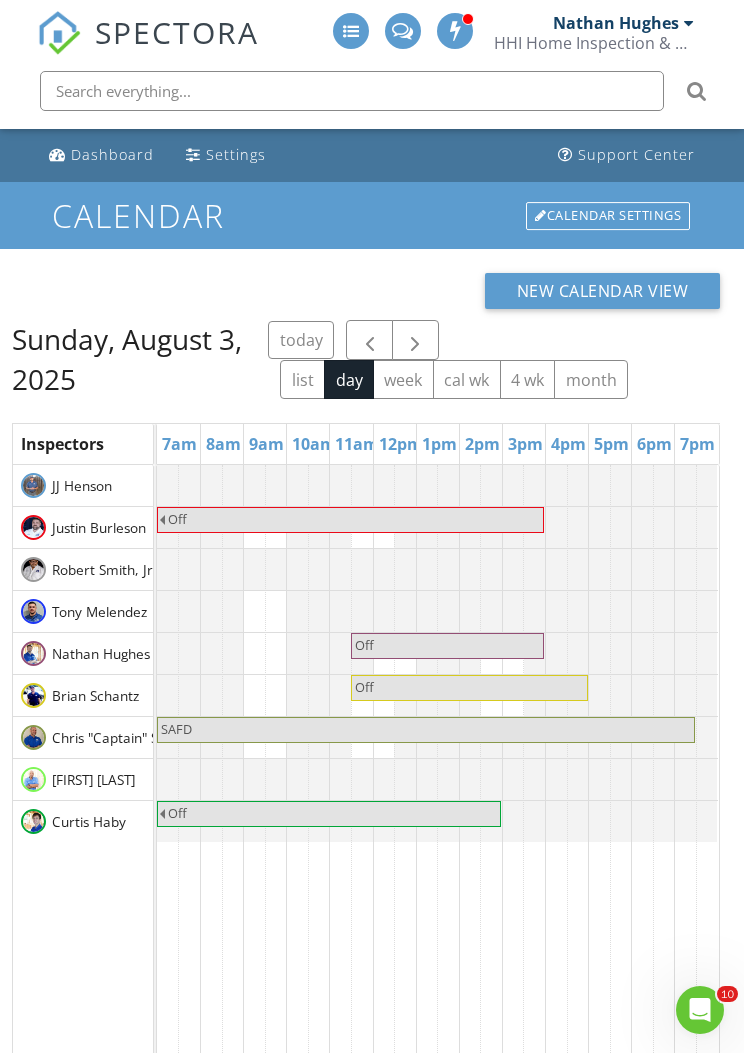 click at bounding box center [415, 339] 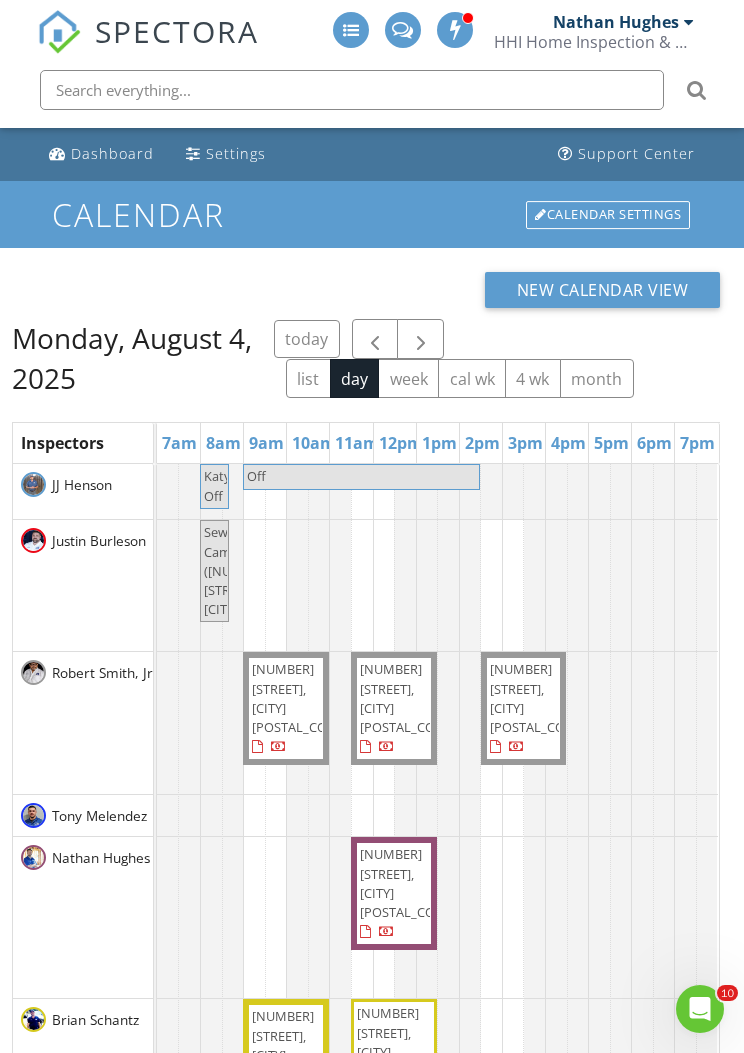scroll, scrollTop: 172, scrollLeft: 0, axis: vertical 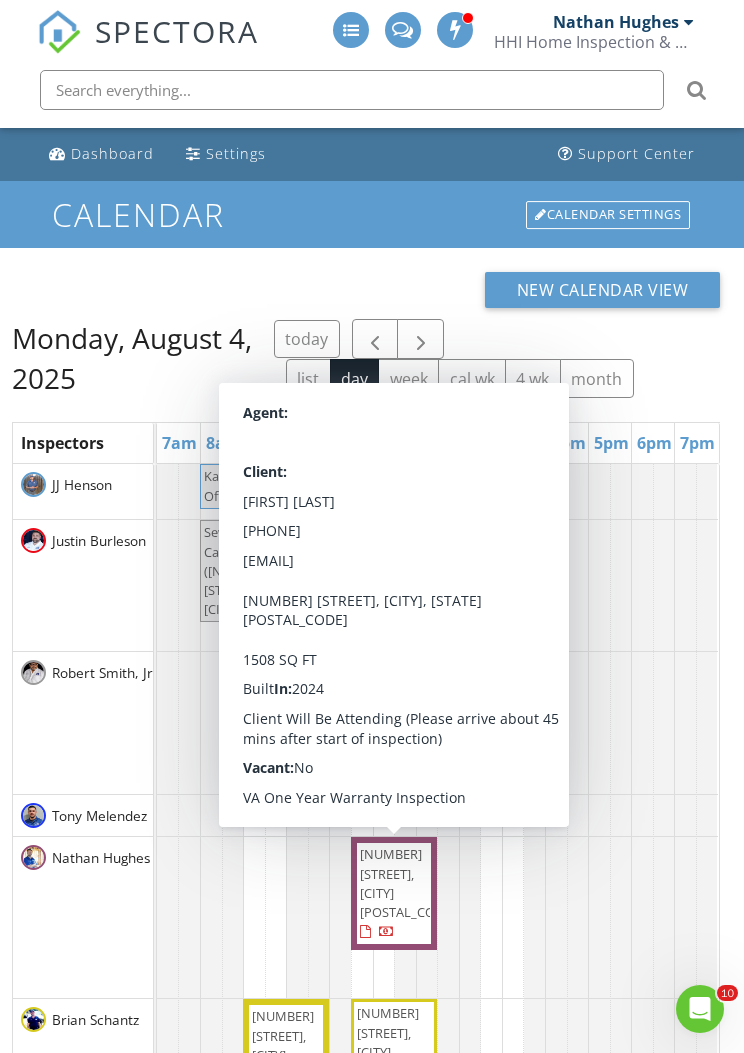 click on "15334 Olive Pigeon, San Antonio 78253" at bounding box center (407, 883) 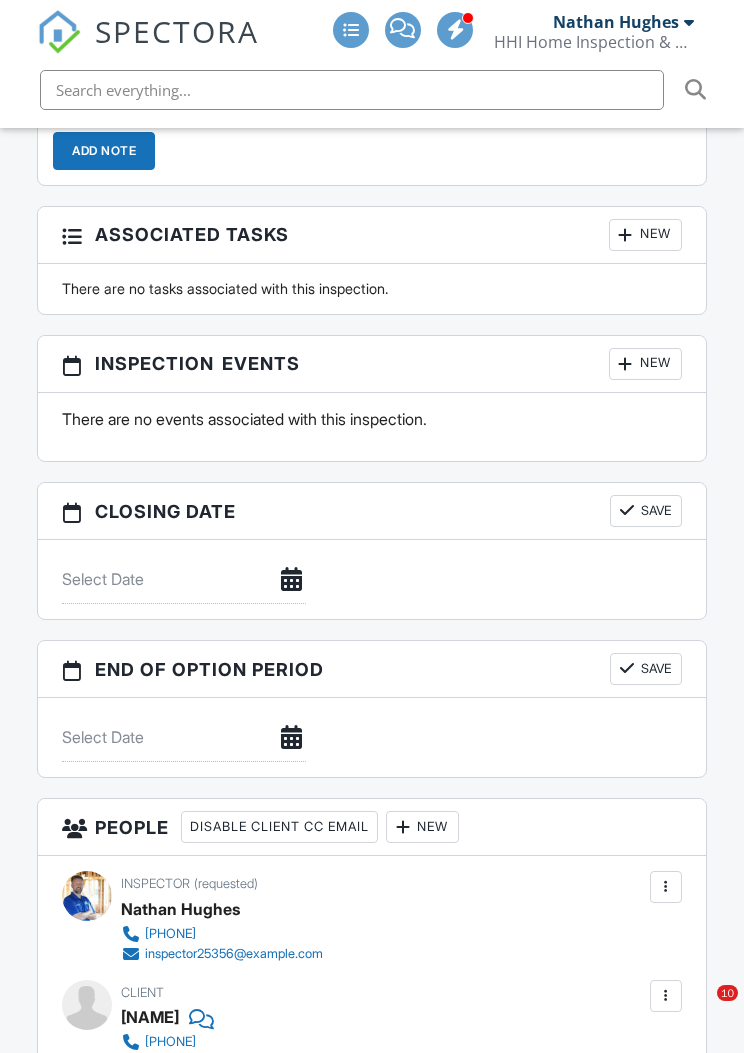 scroll, scrollTop: 2446, scrollLeft: 0, axis: vertical 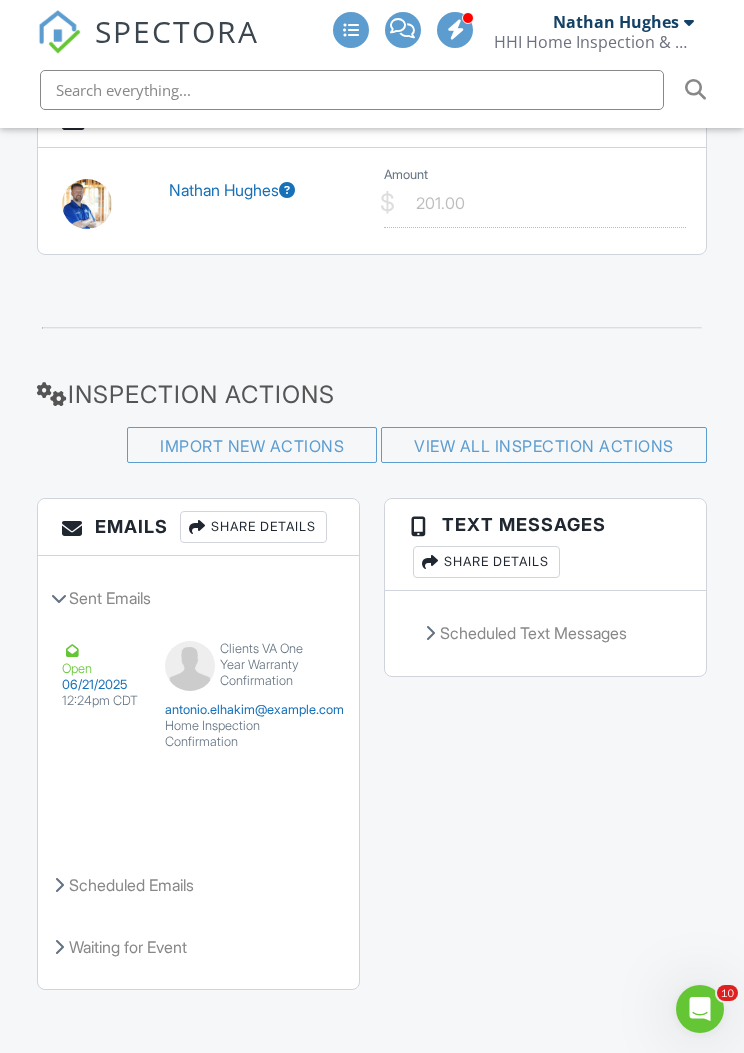 click on "Resend" at bounding box center (276, 813) 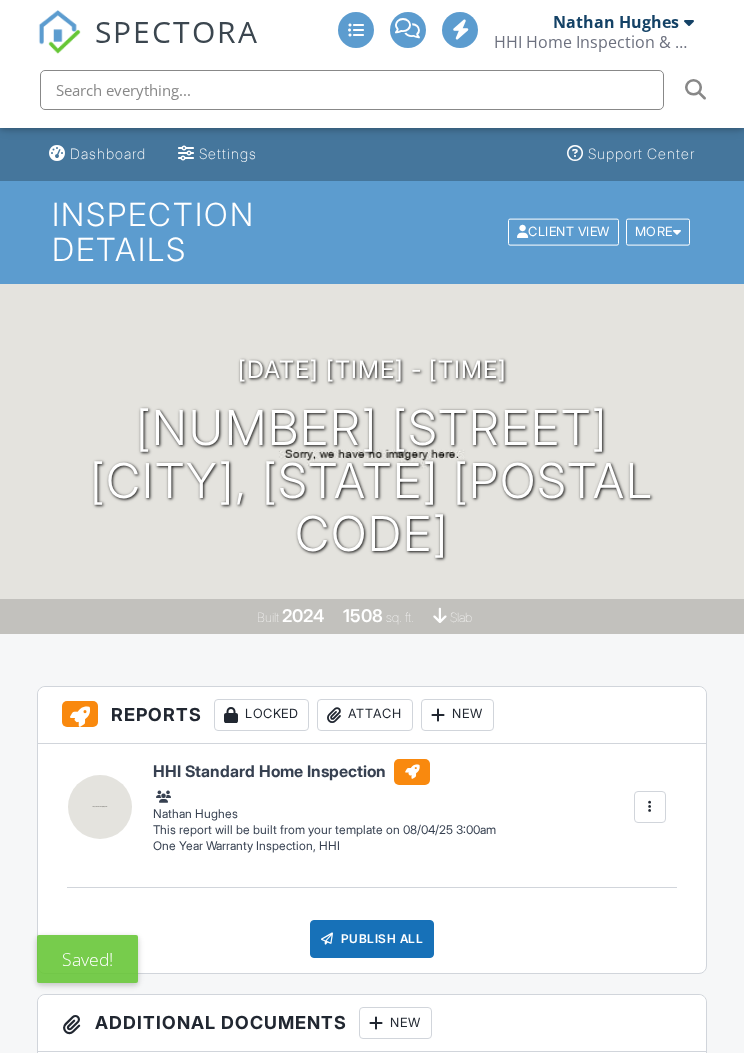 scroll, scrollTop: 0, scrollLeft: 0, axis: both 